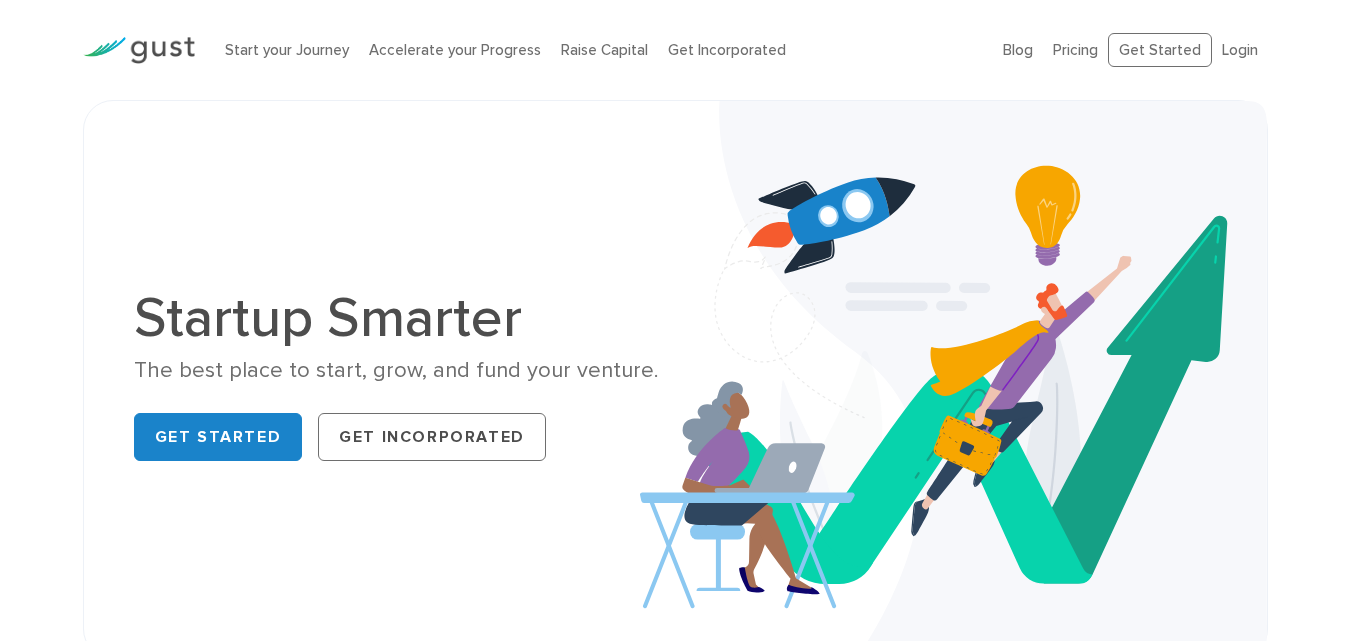 scroll, scrollTop: 0, scrollLeft: 0, axis: both 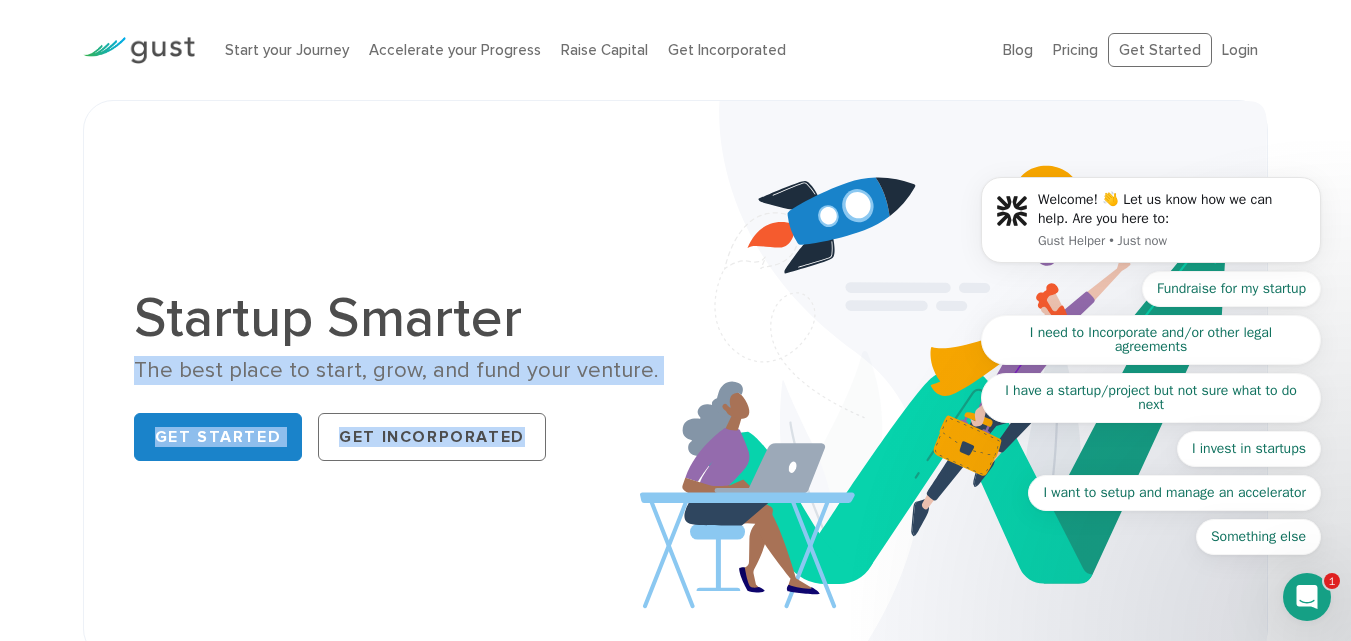drag, startPoint x: 131, startPoint y: 362, endPoint x: 913, endPoint y: 400, distance: 782.9227 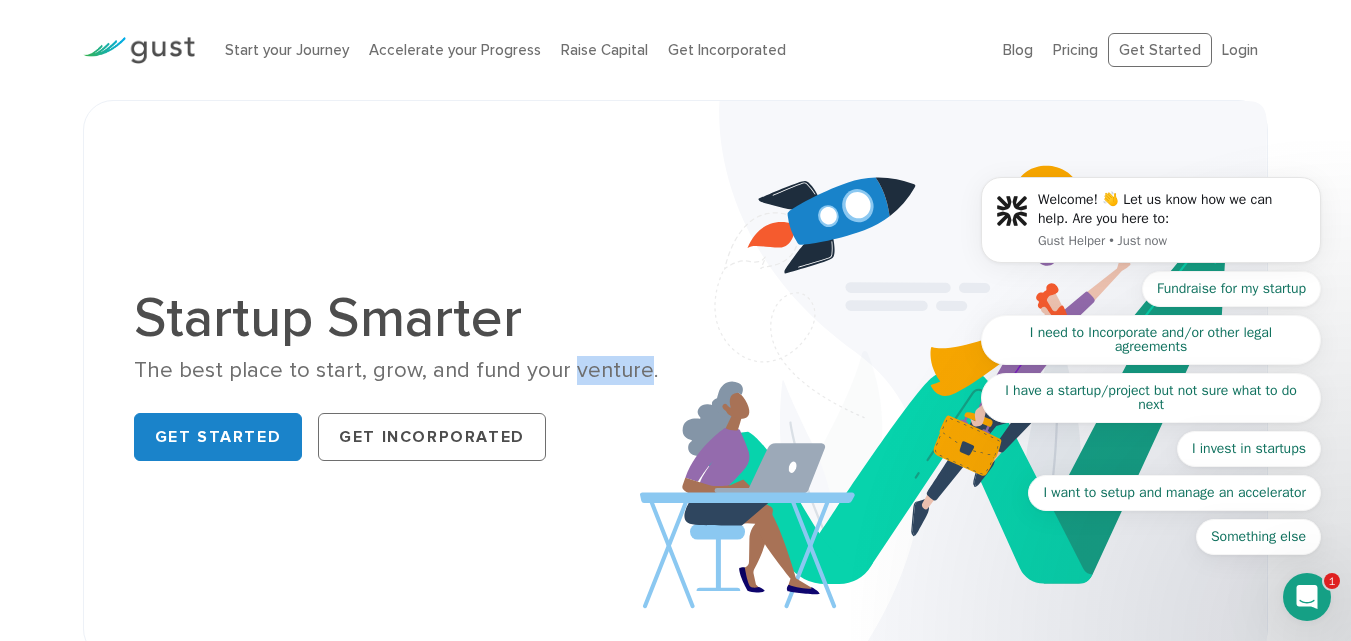 click on "The best place to start, grow, and fund your venture." at bounding box center [397, 370] 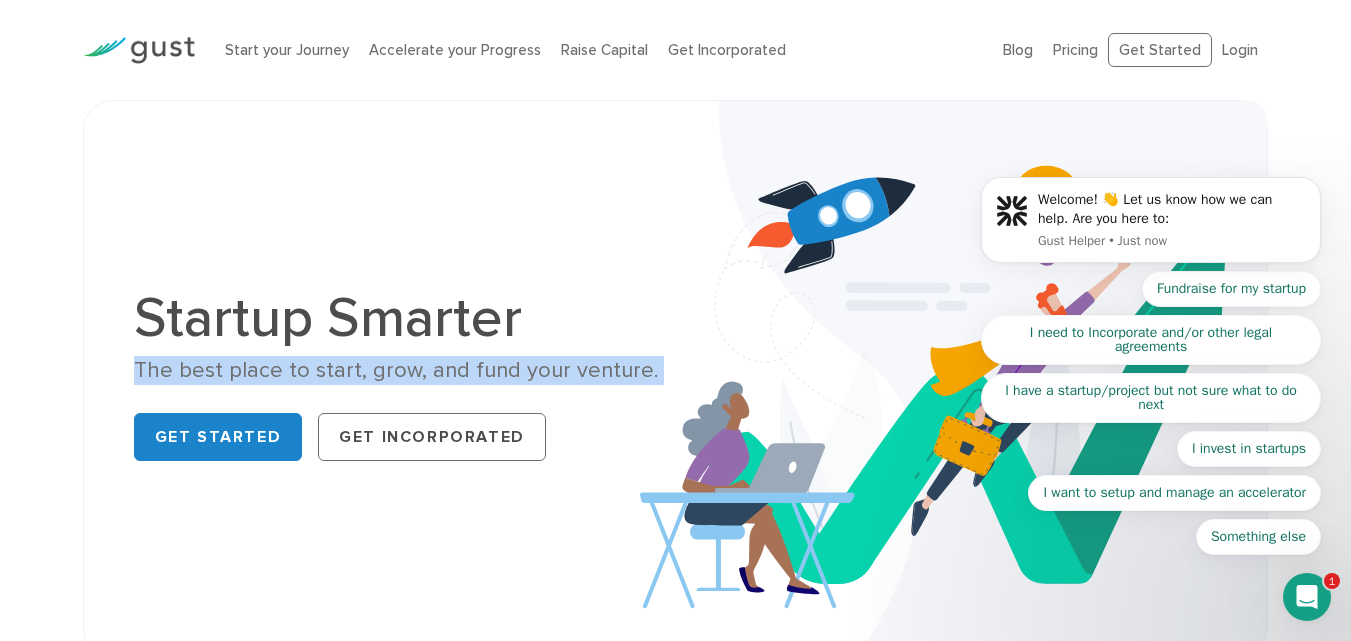 click on "The best place to start, grow, and fund your venture." at bounding box center [397, 370] 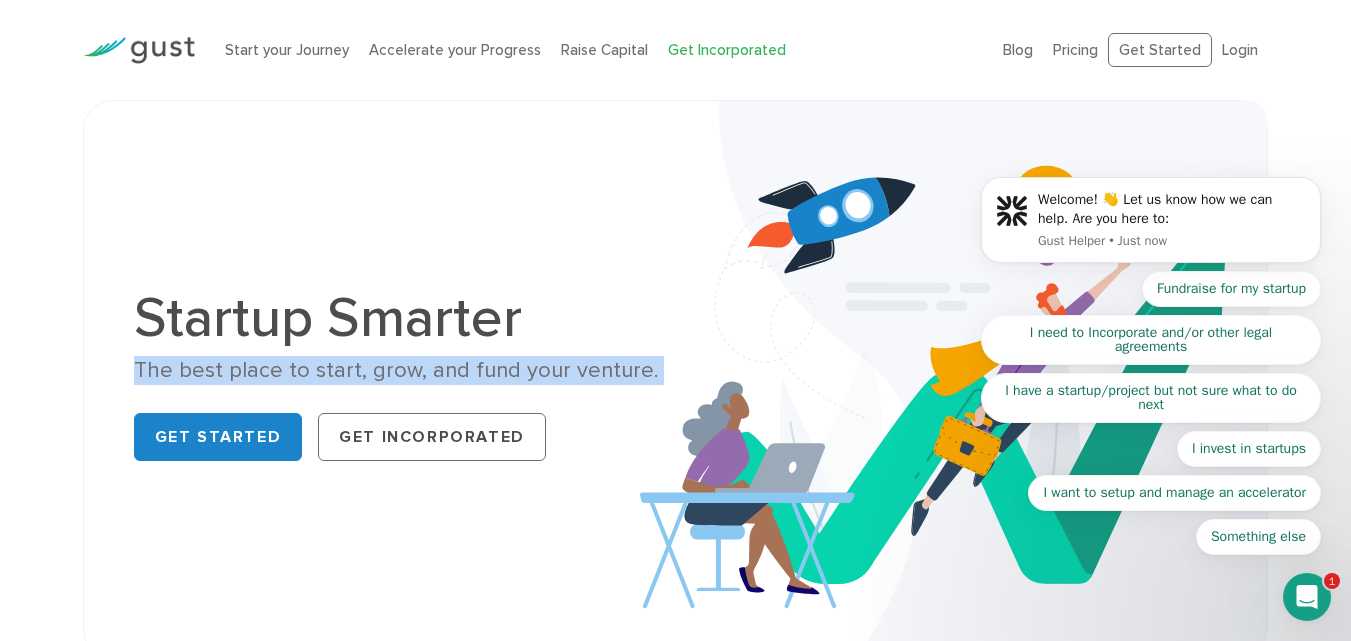 click on "Get Incorporated" at bounding box center [727, 50] 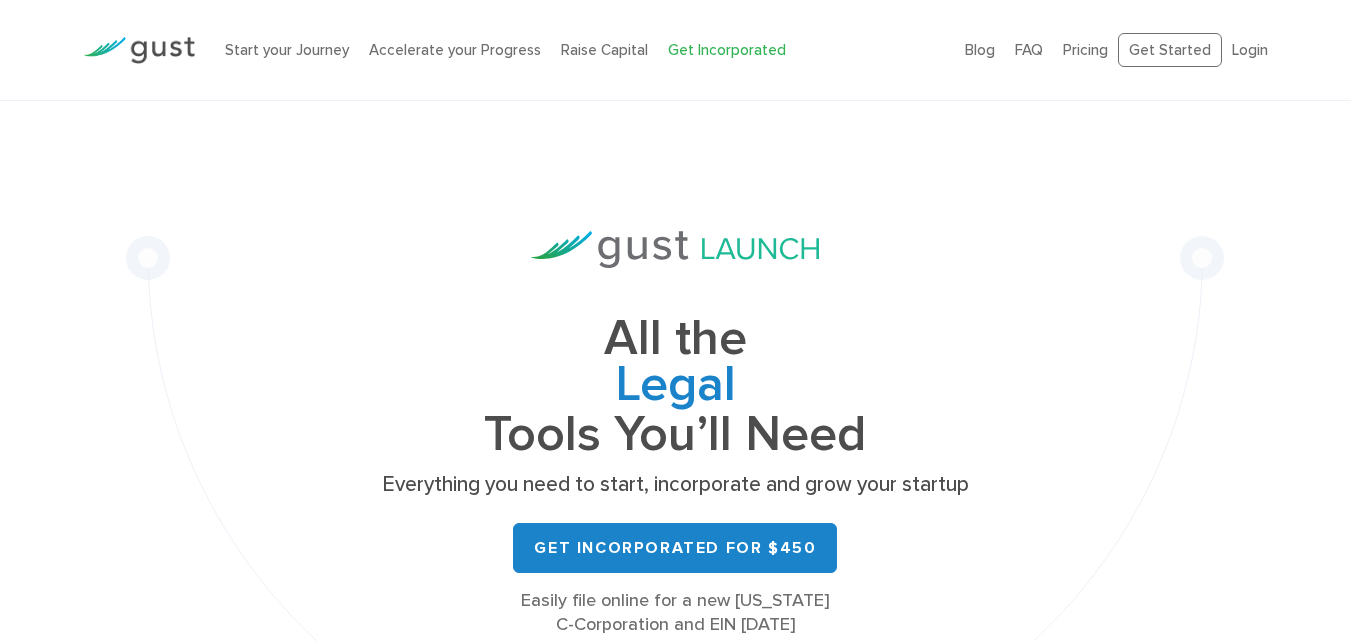 scroll, scrollTop: 300, scrollLeft: 0, axis: vertical 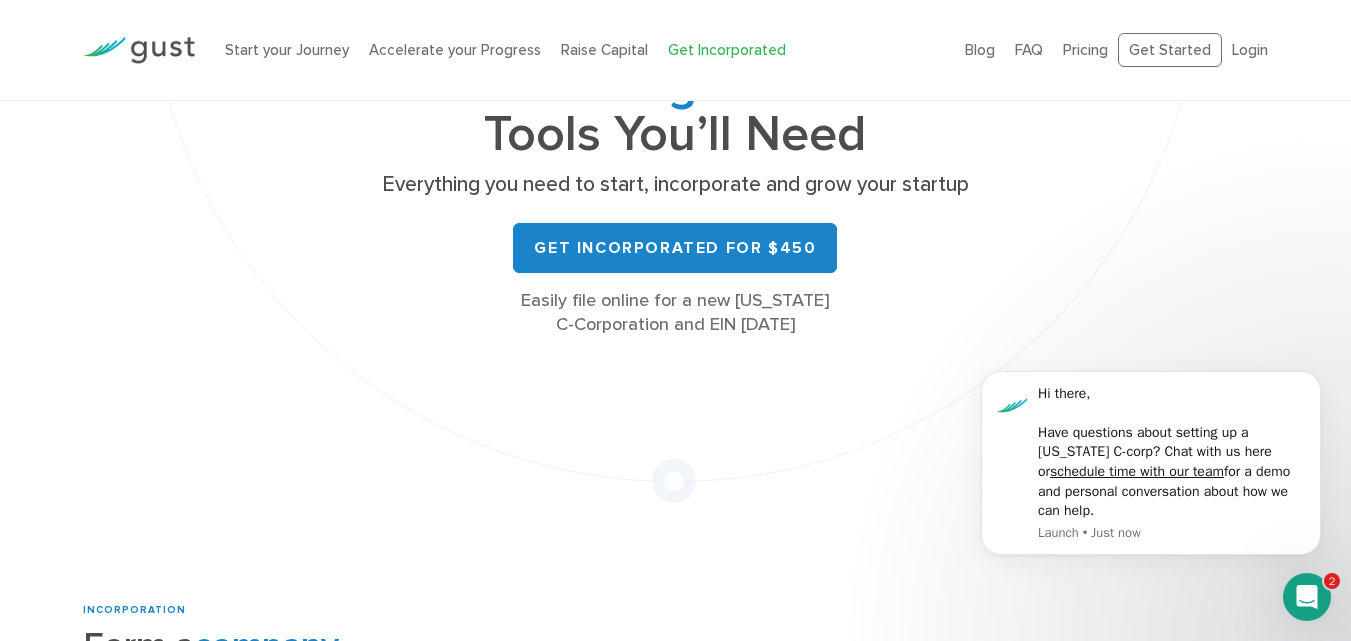click on "Easily file online for a new [US_STATE]
C-Corporation and EIN [DATE]" at bounding box center [675, 313] 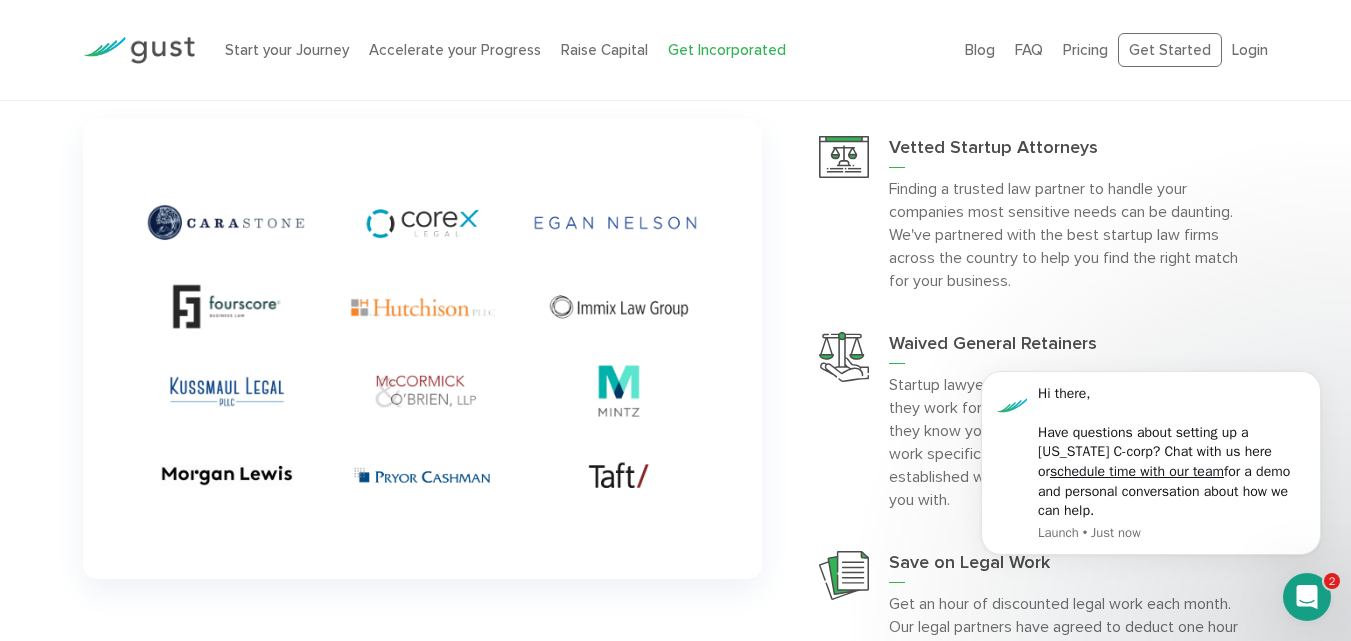 scroll, scrollTop: 4858, scrollLeft: 0, axis: vertical 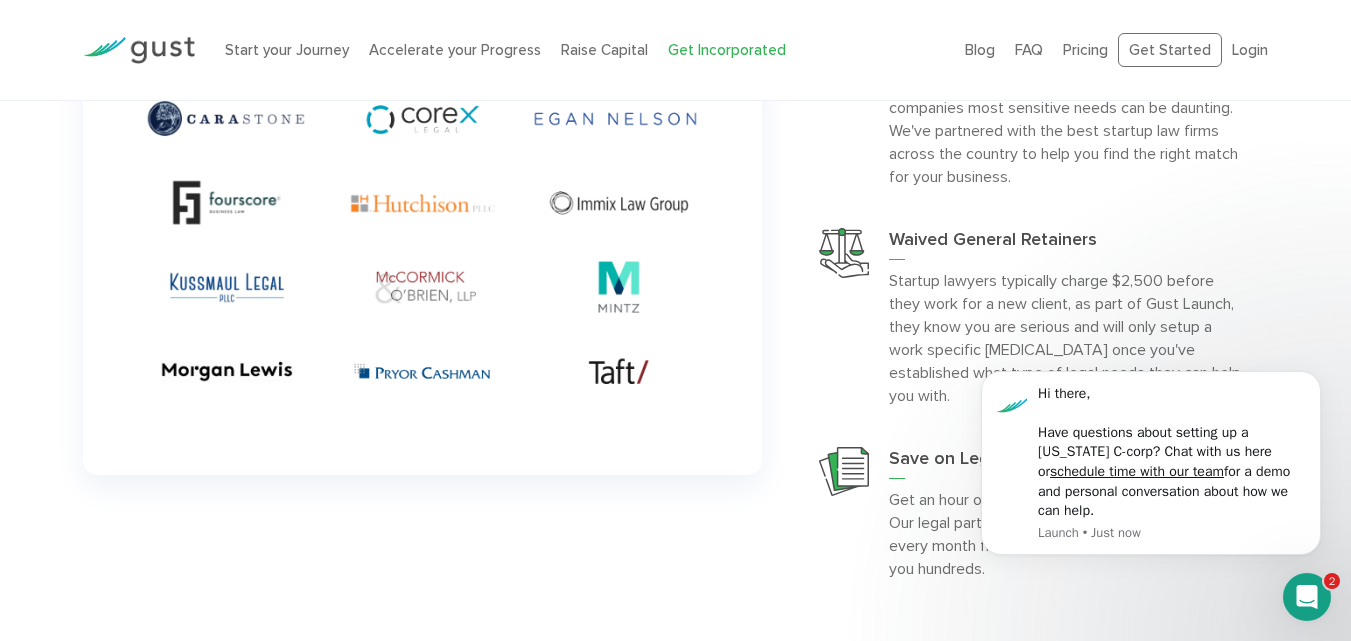click on "Startup lawyers typically charge $2,500 before they work for a new client, as part of Gust Launch, they know you are serious and will only setup a work specific [MEDICAL_DATA] once you've established what type of legal needs they can help you with." at bounding box center (1065, 338) 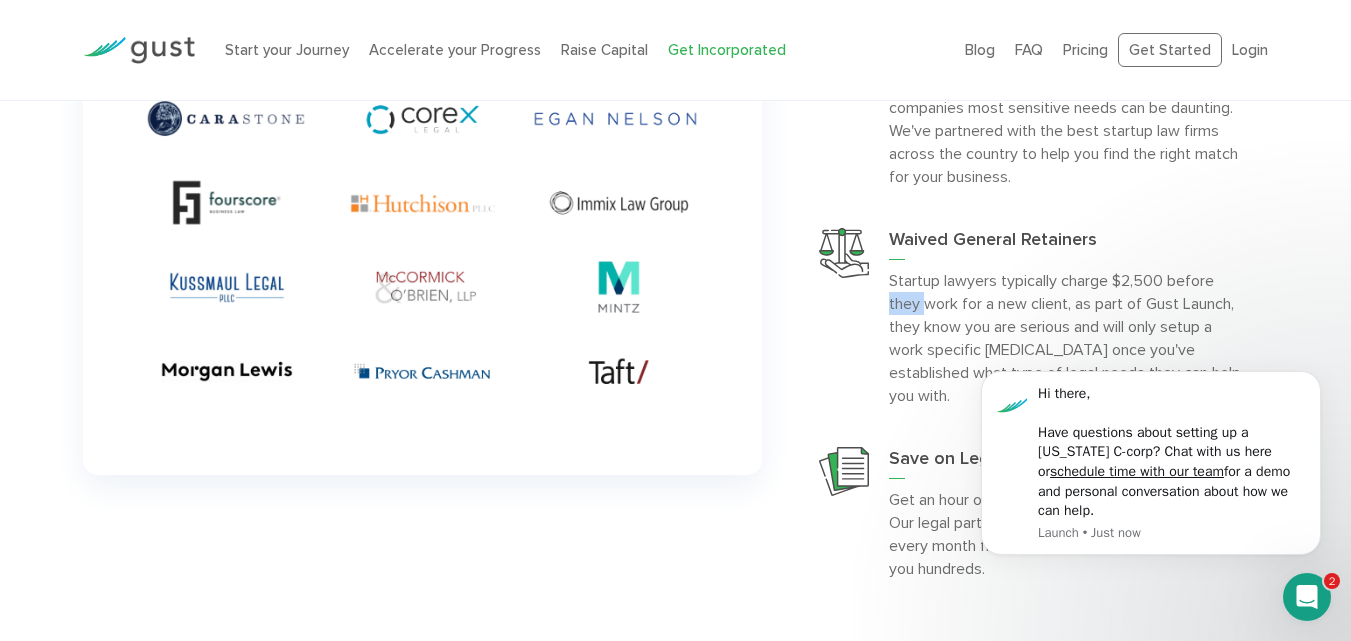 click on "Startup lawyers typically charge $2,500 before they work for a new client, as part of Gust Launch, they know you are serious and will only setup a work specific [MEDICAL_DATA] once you've established what type of legal needs they can help you with." at bounding box center [1065, 338] 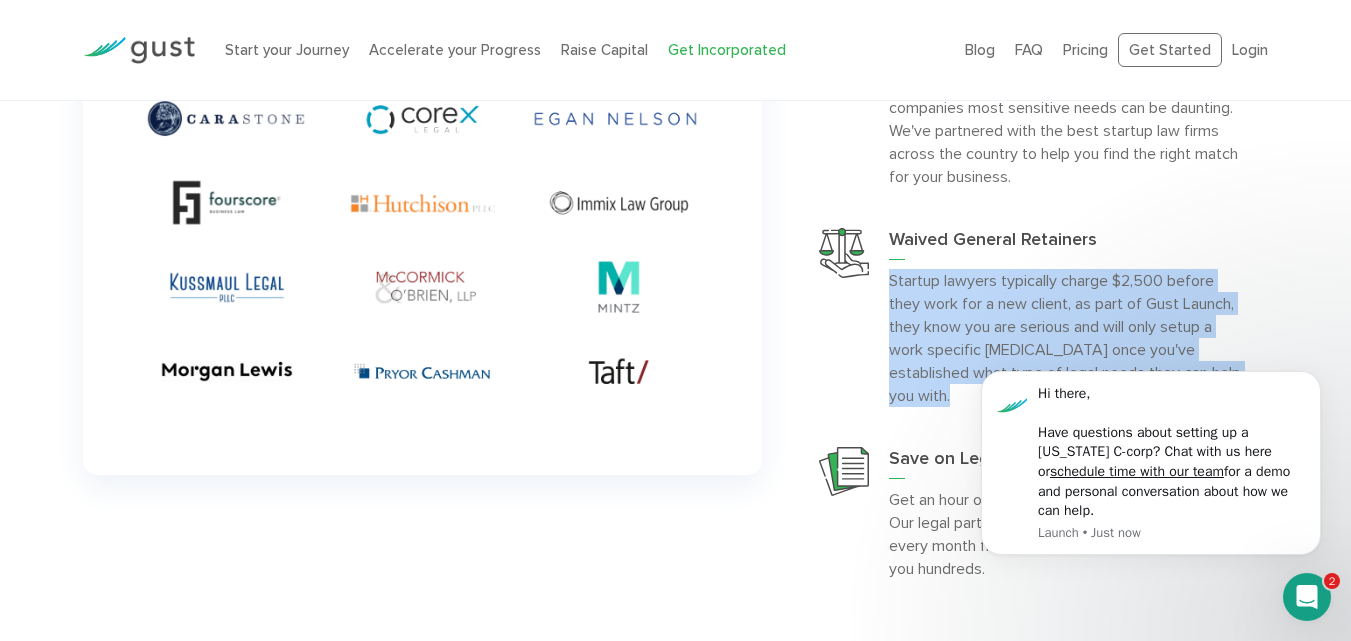 click on "Startup lawyers typically charge $2,500 before they work for a new client, as part of Gust Launch, they know you are serious and will only setup a work specific [MEDICAL_DATA] once you've established what type of legal needs they can help you with." at bounding box center (1065, 338) 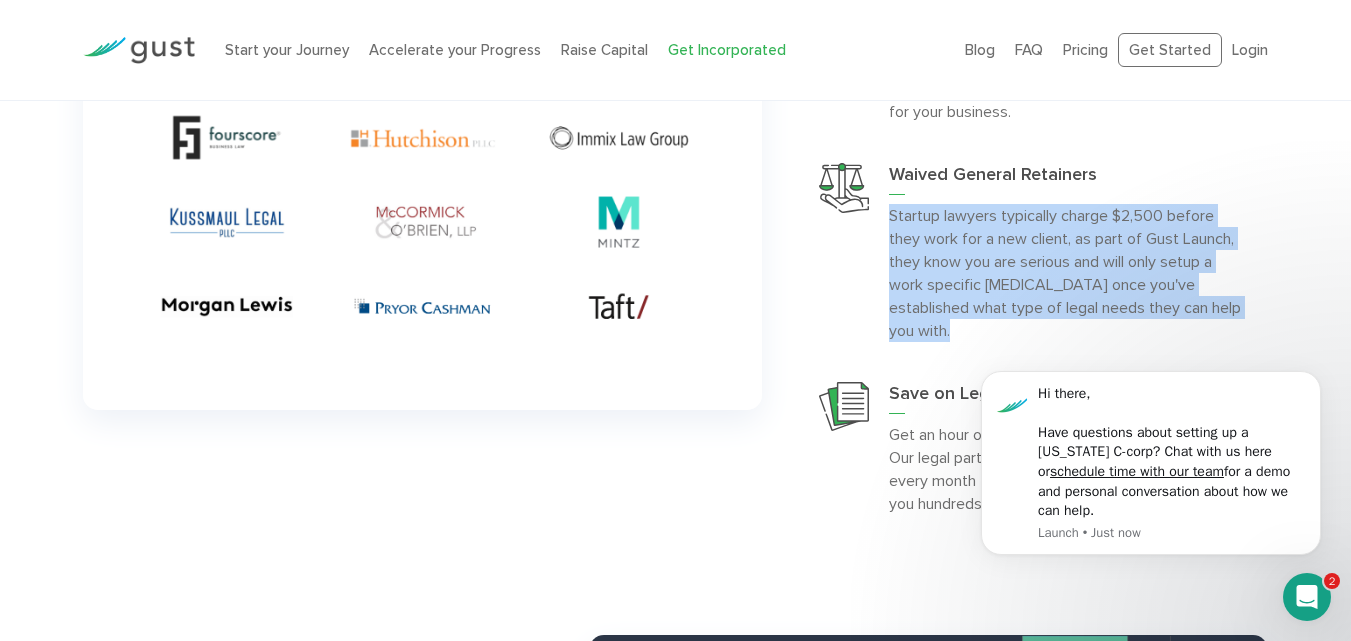 scroll, scrollTop: 4958, scrollLeft: 0, axis: vertical 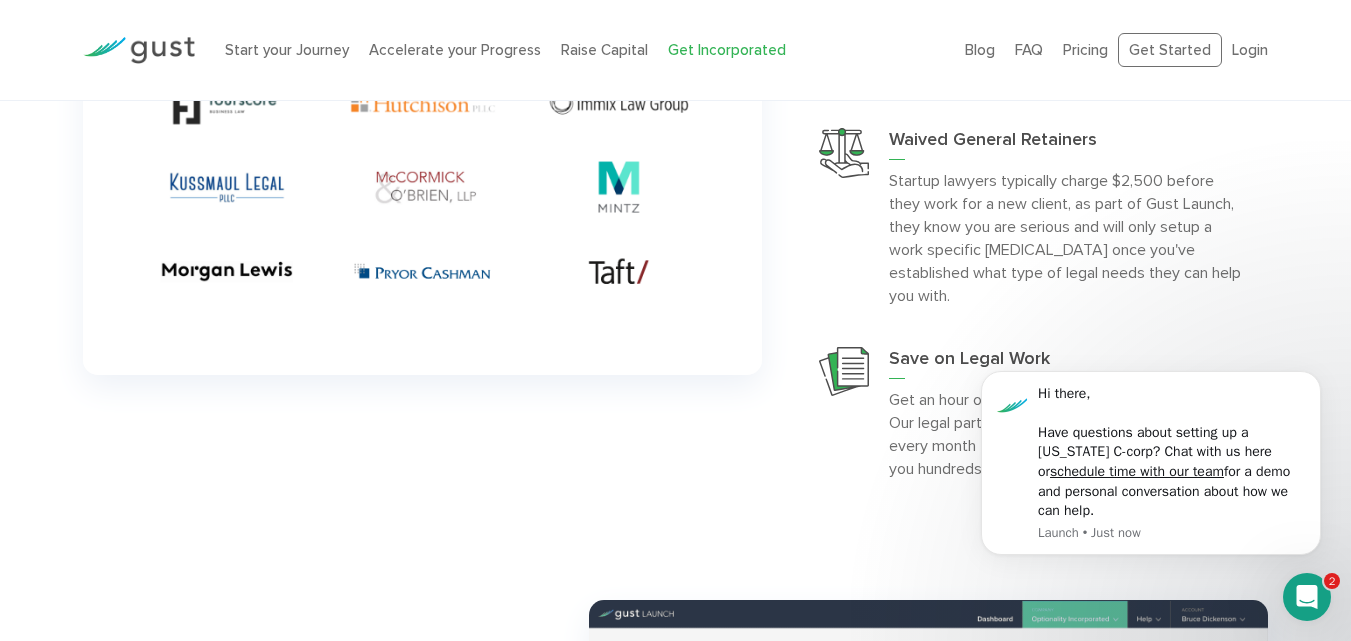 click on "Get an hour of discounted legal work each month. Our legal partners have agreed to deduct one hour every month from your total work together, saving you hundreds." at bounding box center (1065, 434) 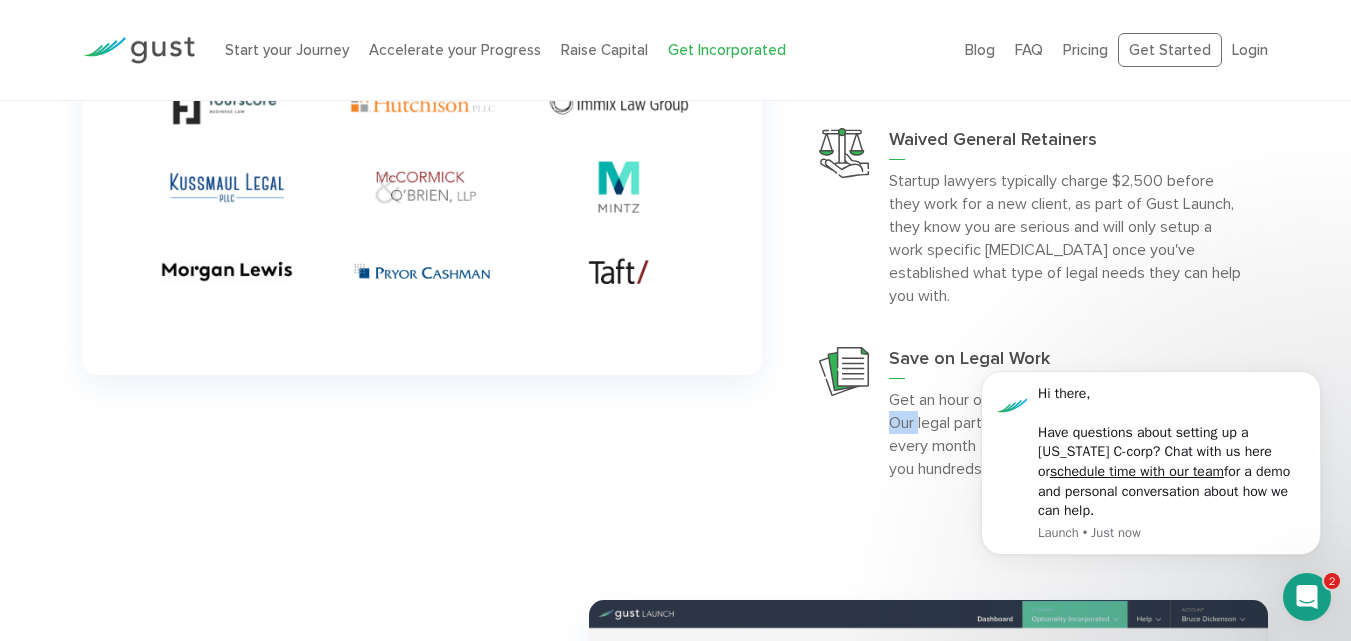 click on "Get an hour of discounted legal work each month. Our legal partners have agreed to deduct one hour every month from your total work together, saving you hundreds." at bounding box center [1065, 434] 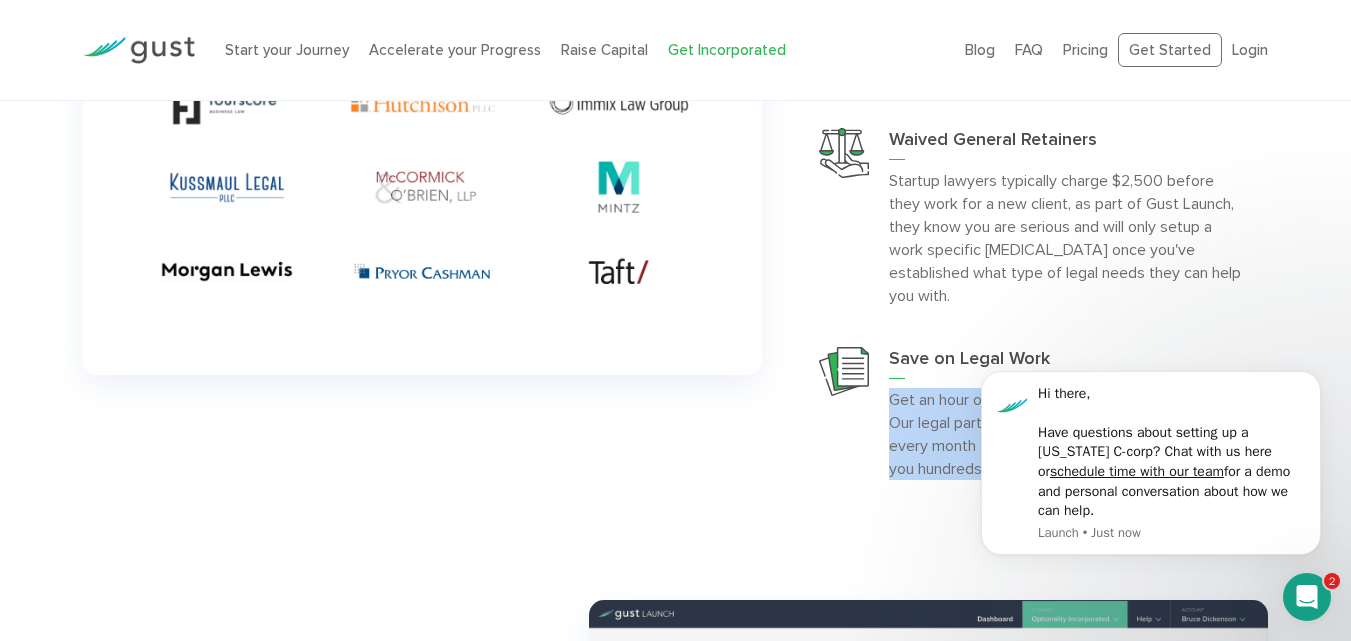 click on "Get an hour of discounted legal work each month. Our legal partners have agreed to deduct one hour every month from your total work together, saving you hundreds." at bounding box center (1065, 434) 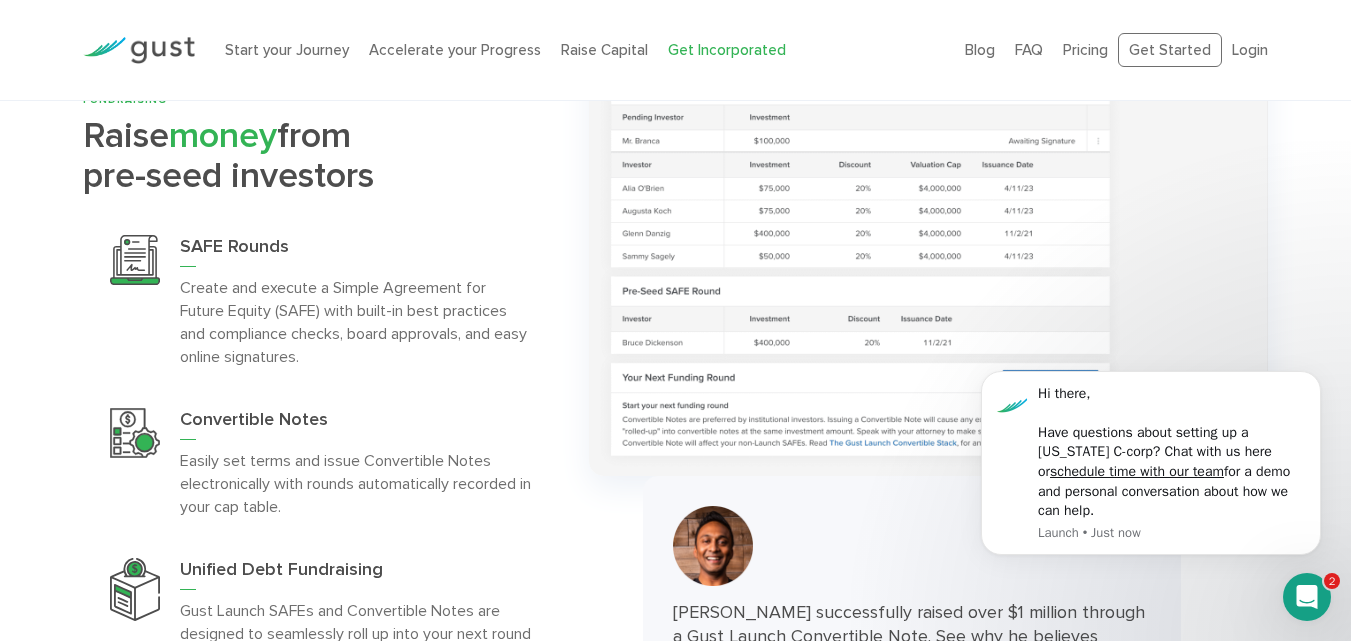 scroll, scrollTop: 5558, scrollLeft: 0, axis: vertical 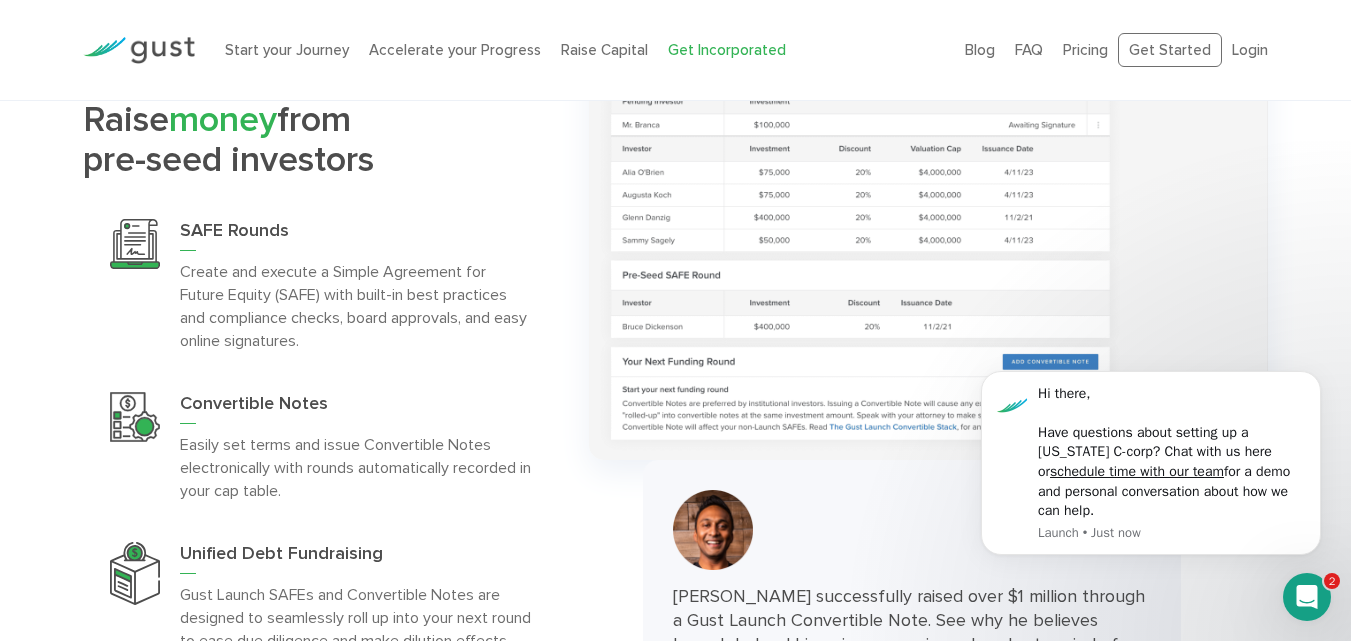 click on "Create and execute a Simple Agreement for Future Equity (SAFE) with built-in best practices and compliance checks, board approvals, and easy online signatures." at bounding box center (356, 306) 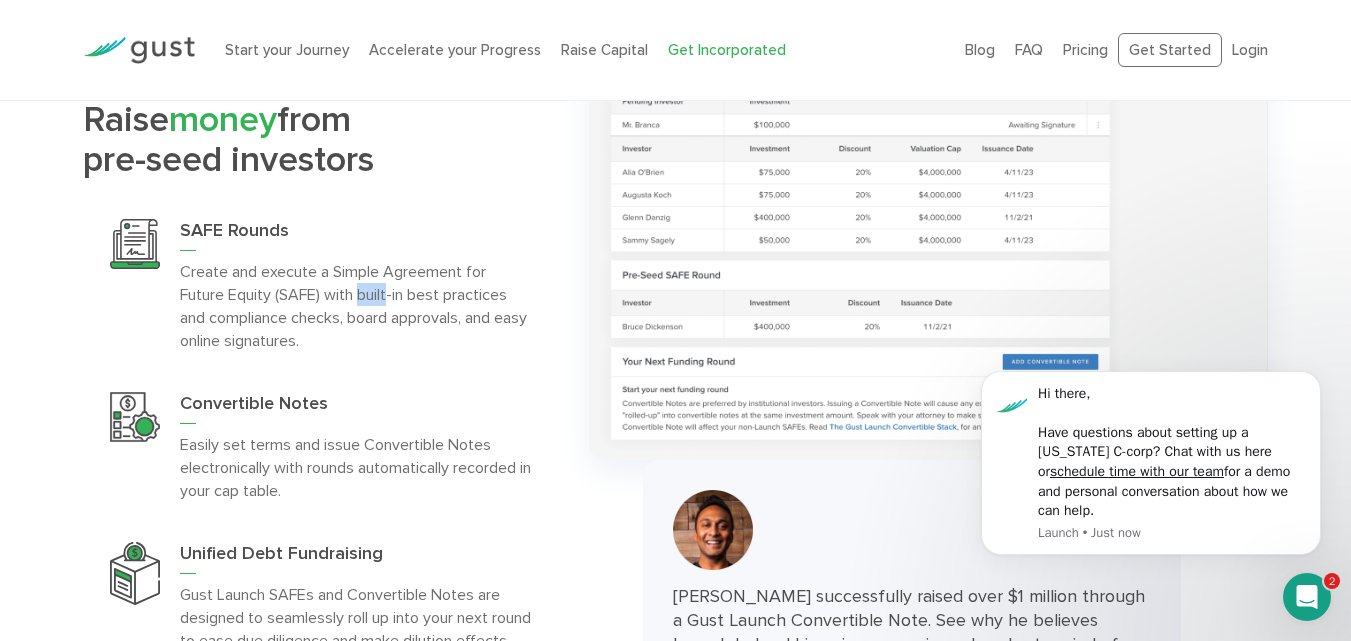 click on "Create and execute a Simple Agreement for Future Equity (SAFE) with built-in best practices and compliance checks, board approvals, and easy online signatures." at bounding box center [356, 306] 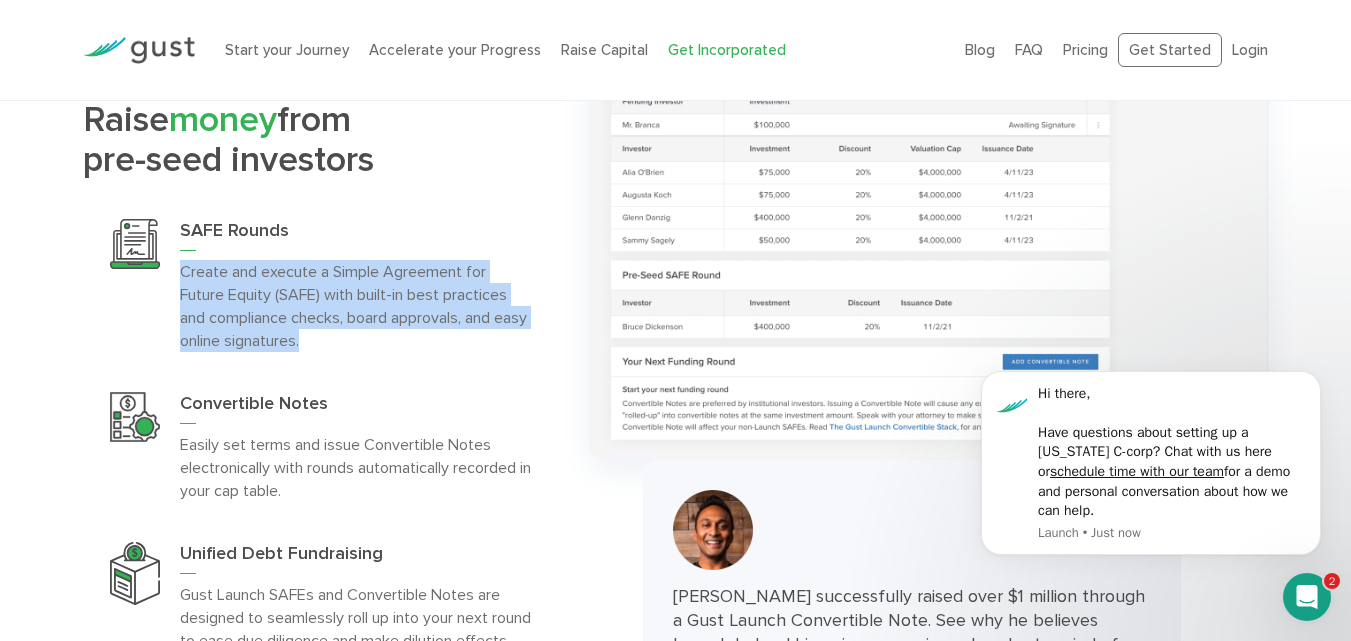 click on "Create and execute a Simple Agreement for Future Equity (SAFE) with built-in best practices and compliance checks, board approvals, and easy online signatures." at bounding box center (356, 306) 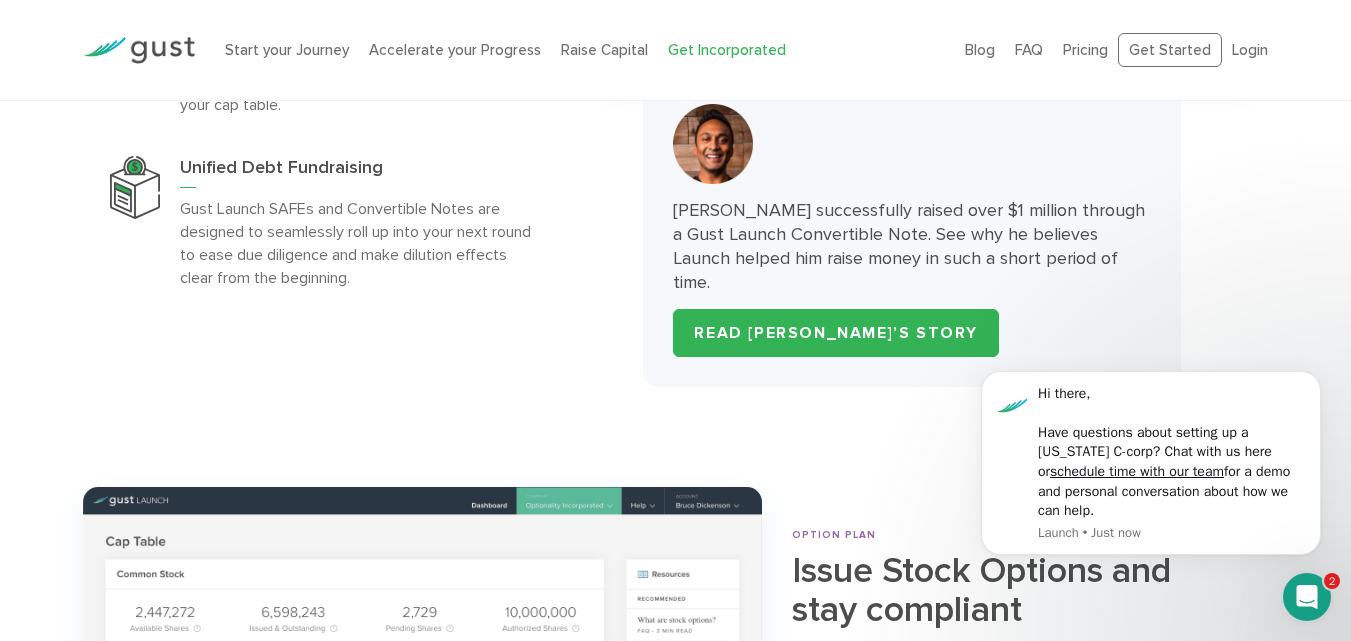 scroll, scrollTop: 5958, scrollLeft: 0, axis: vertical 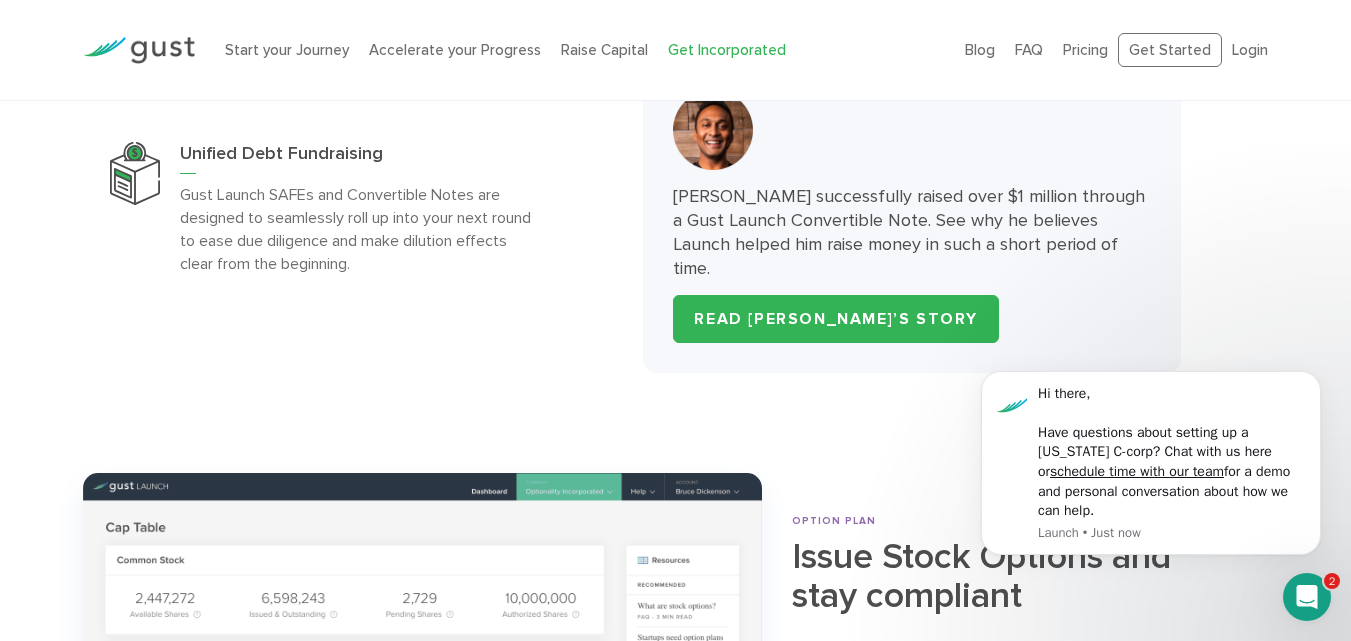 click on "Gust Launch SAFEs and Convertible Notes are designed to seamlessly roll up into your next round to ease due diligence and make dilution effects clear from the beginning." at bounding box center (356, 229) 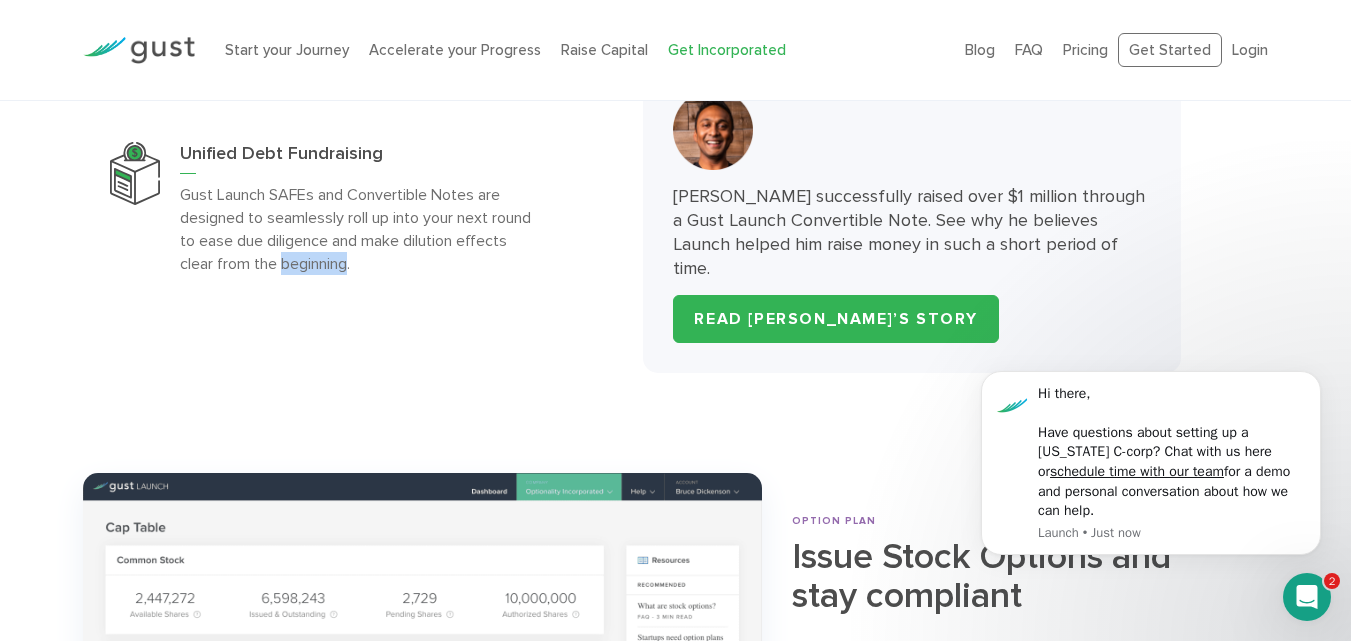 click on "Gust Launch SAFEs and Convertible Notes are designed to seamlessly roll up into your next round to ease due diligence and make dilution effects clear from the beginning." at bounding box center (356, 229) 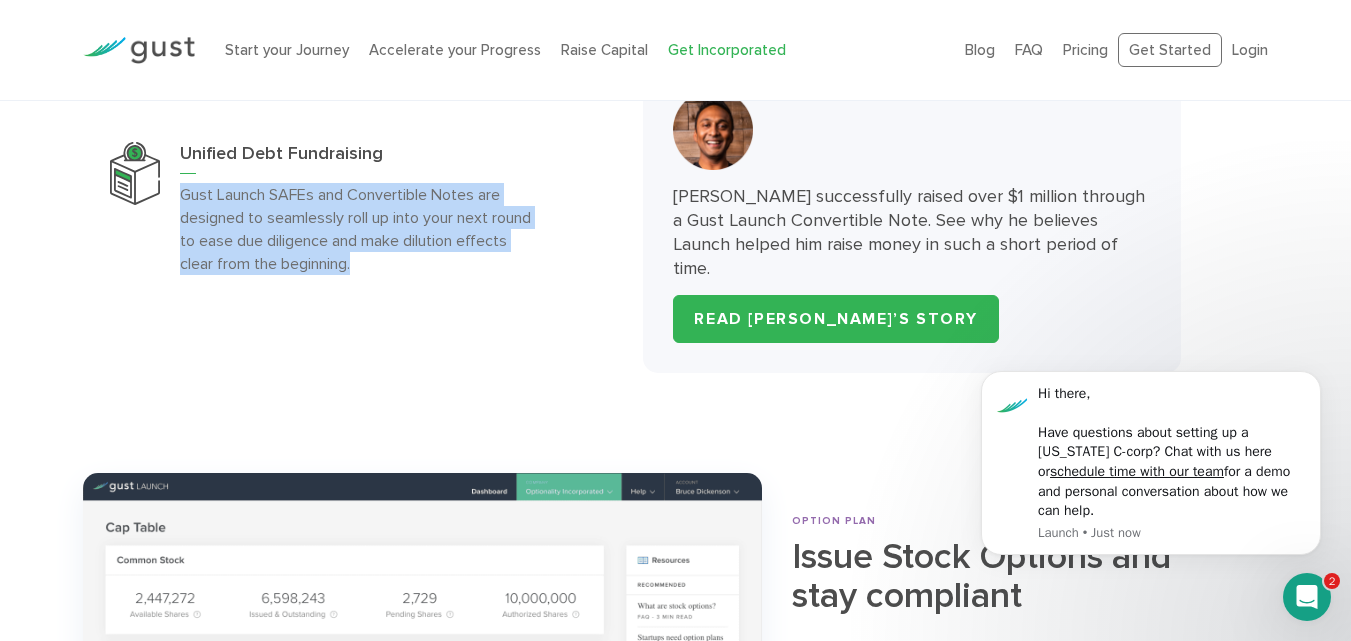 click on "Gust Launch SAFEs and Convertible Notes are designed to seamlessly roll up into your next round to ease due diligence and make dilution effects clear from the beginning." at bounding box center [356, 229] 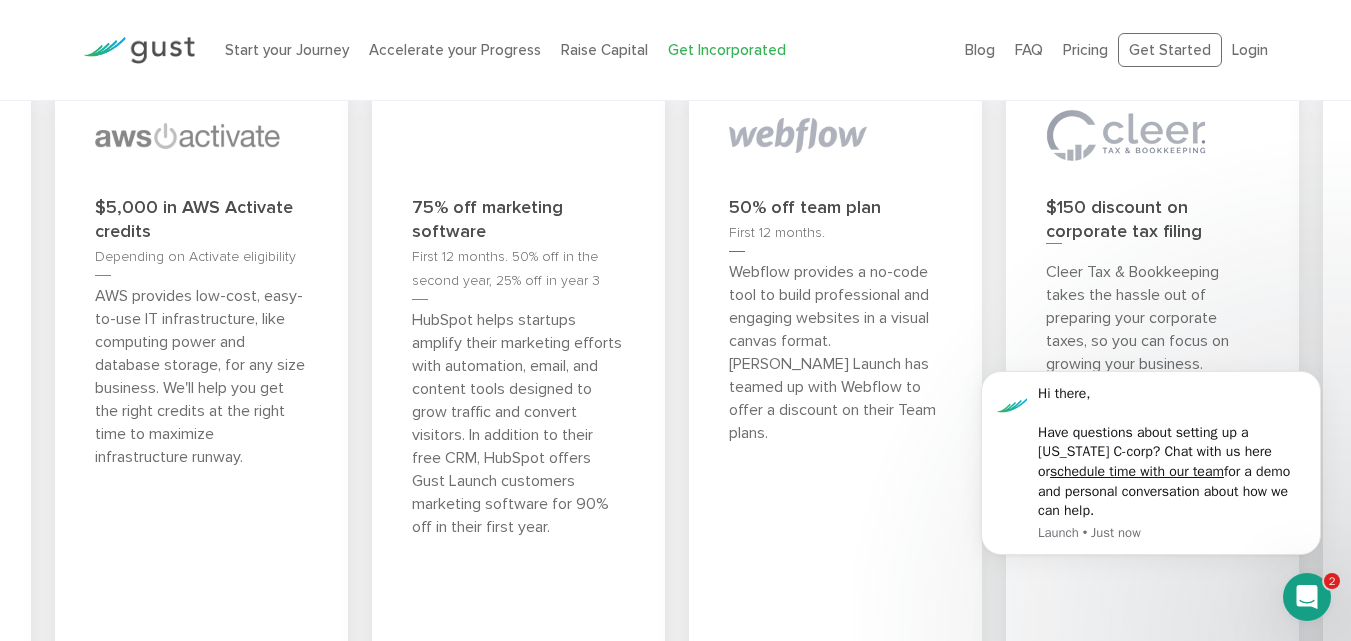 scroll, scrollTop: 7858, scrollLeft: 0, axis: vertical 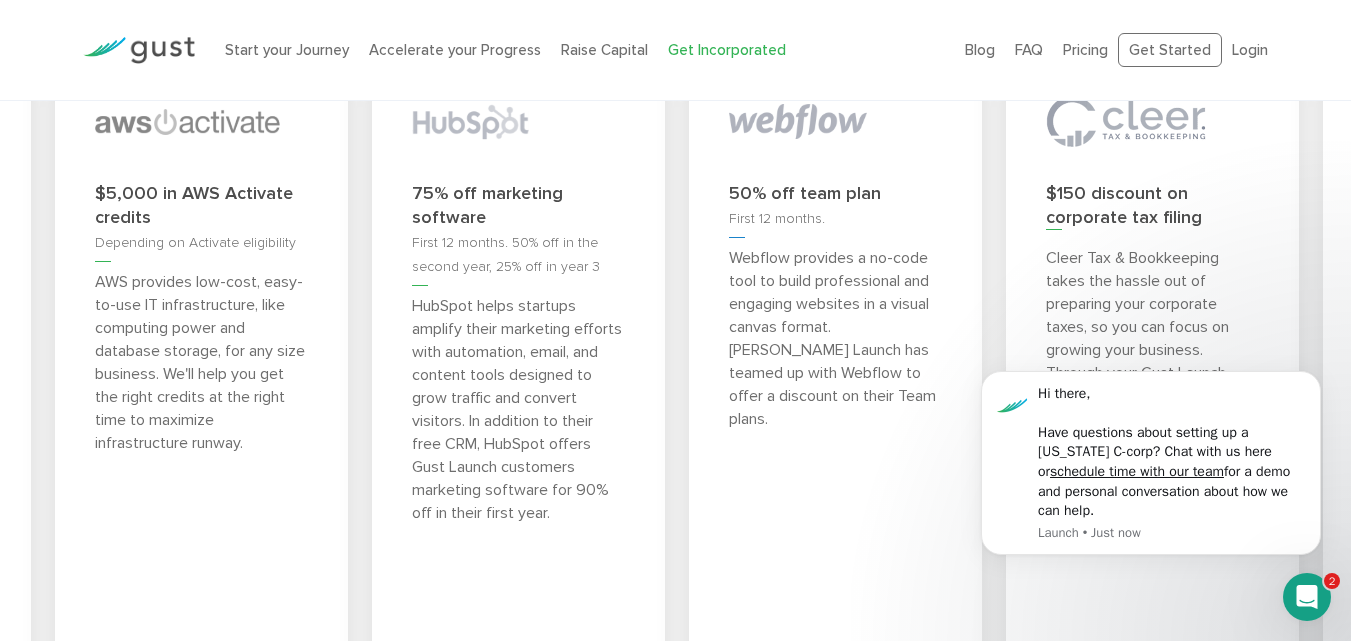 click on "HubSpot helps startups amplify their marketing efforts with automation, email, and content tools designed to grow traffic and convert visitors. In addition to their free CRM, HubSpot offers Gust Launch customers marketing software for 90% off in their first year." at bounding box center (518, 409) 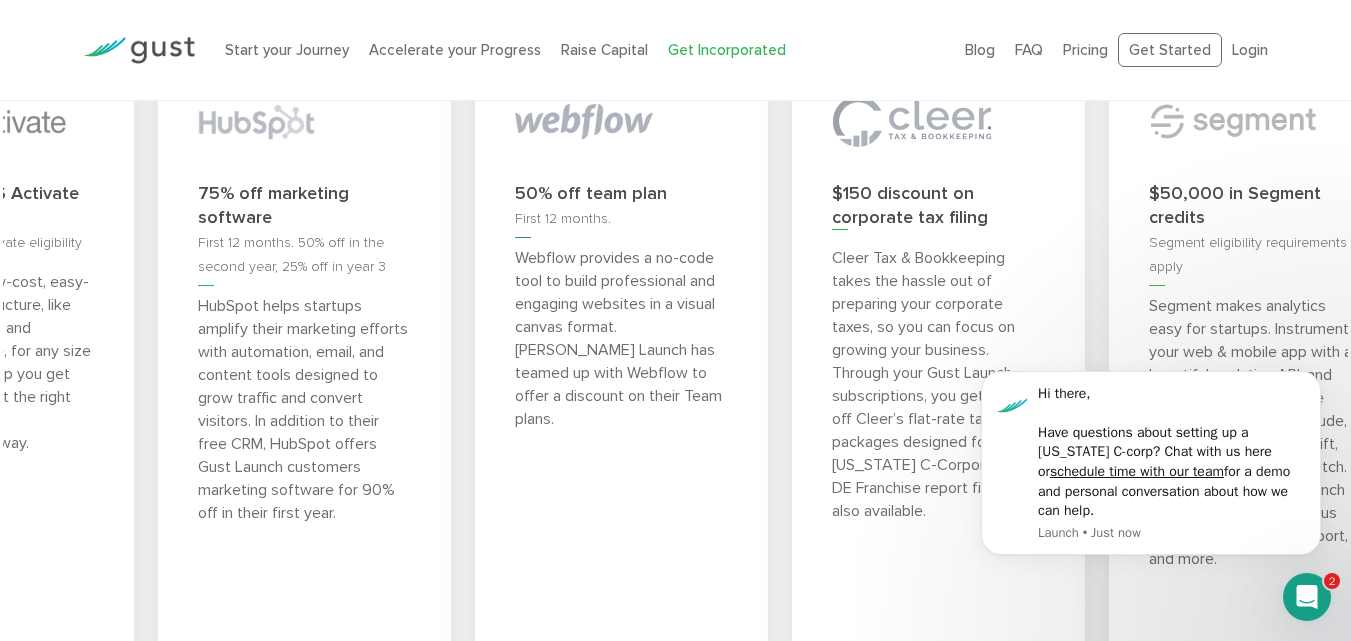 drag, startPoint x: 563, startPoint y: 466, endPoint x: 349, endPoint y: 181, distance: 356.40005 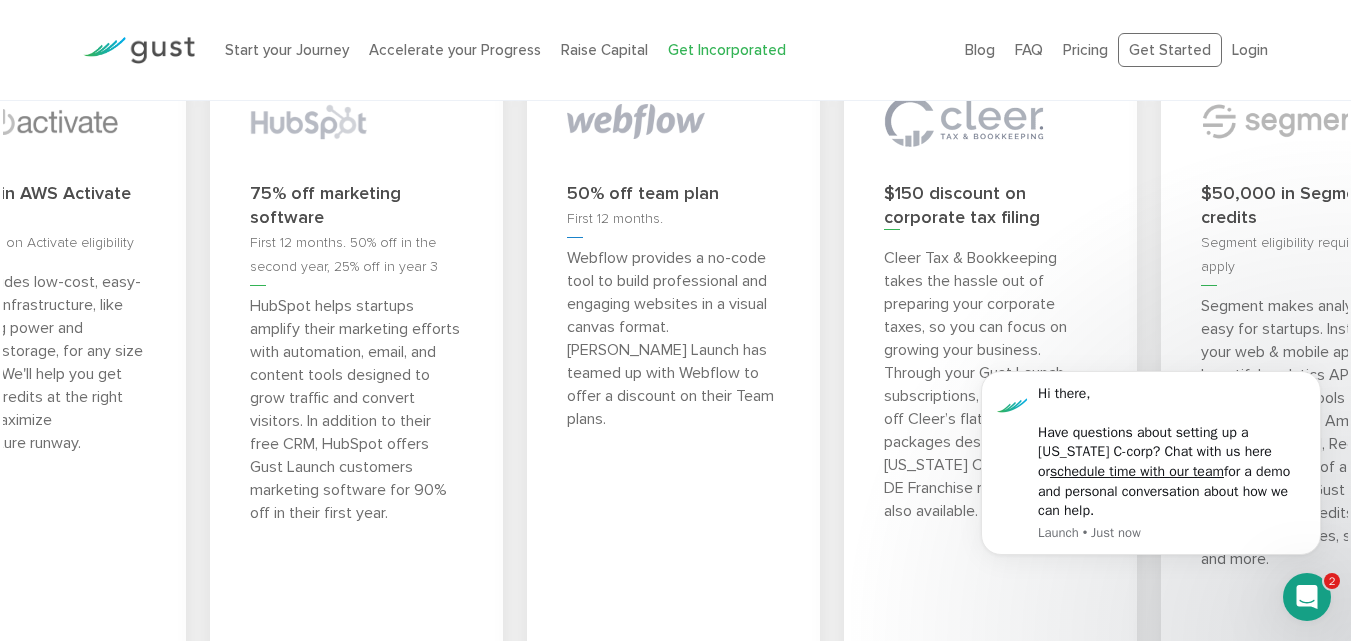 drag, startPoint x: 404, startPoint y: 358, endPoint x: 167, endPoint y: 193, distance: 288.78018 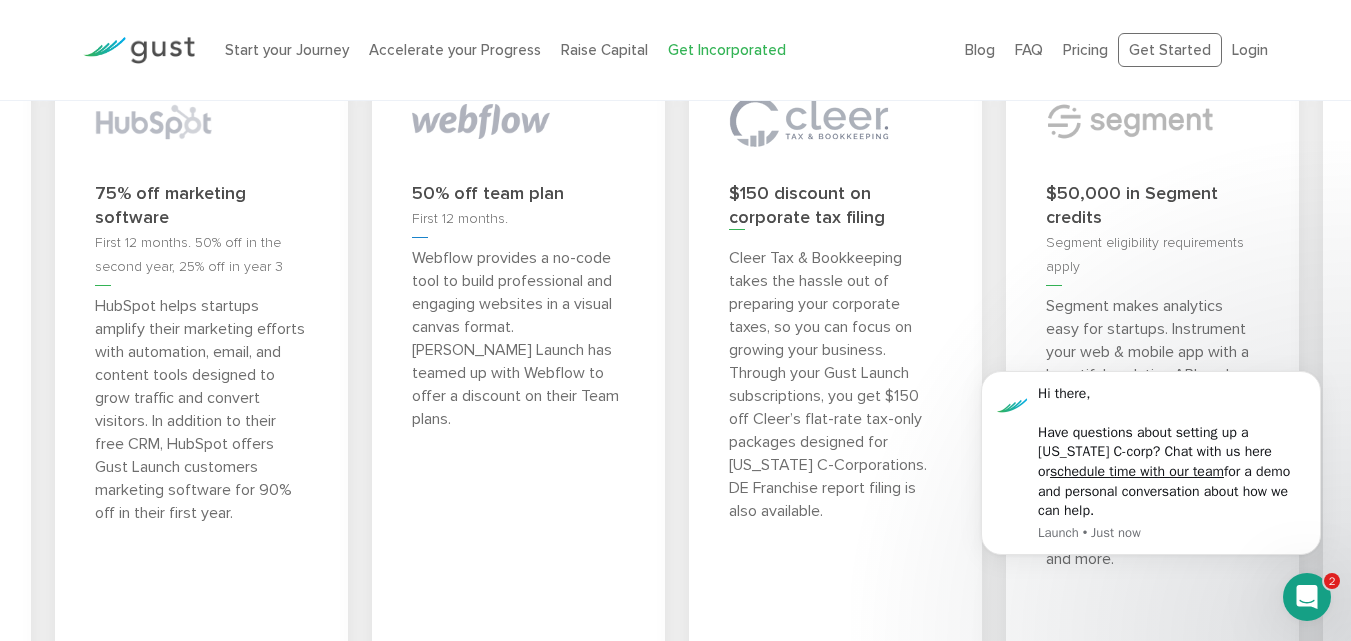 drag, startPoint x: 654, startPoint y: 314, endPoint x: 172, endPoint y: 232, distance: 488.92535 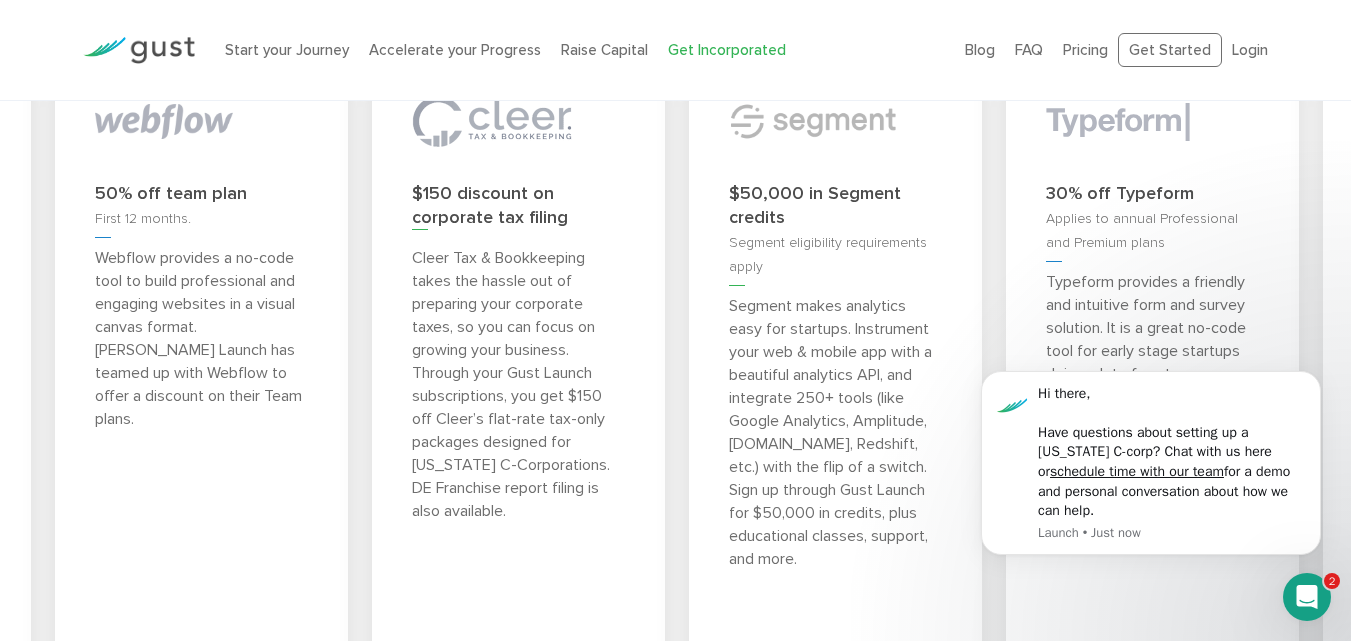 drag, startPoint x: 574, startPoint y: 291, endPoint x: 0, endPoint y: 216, distance: 578.8791 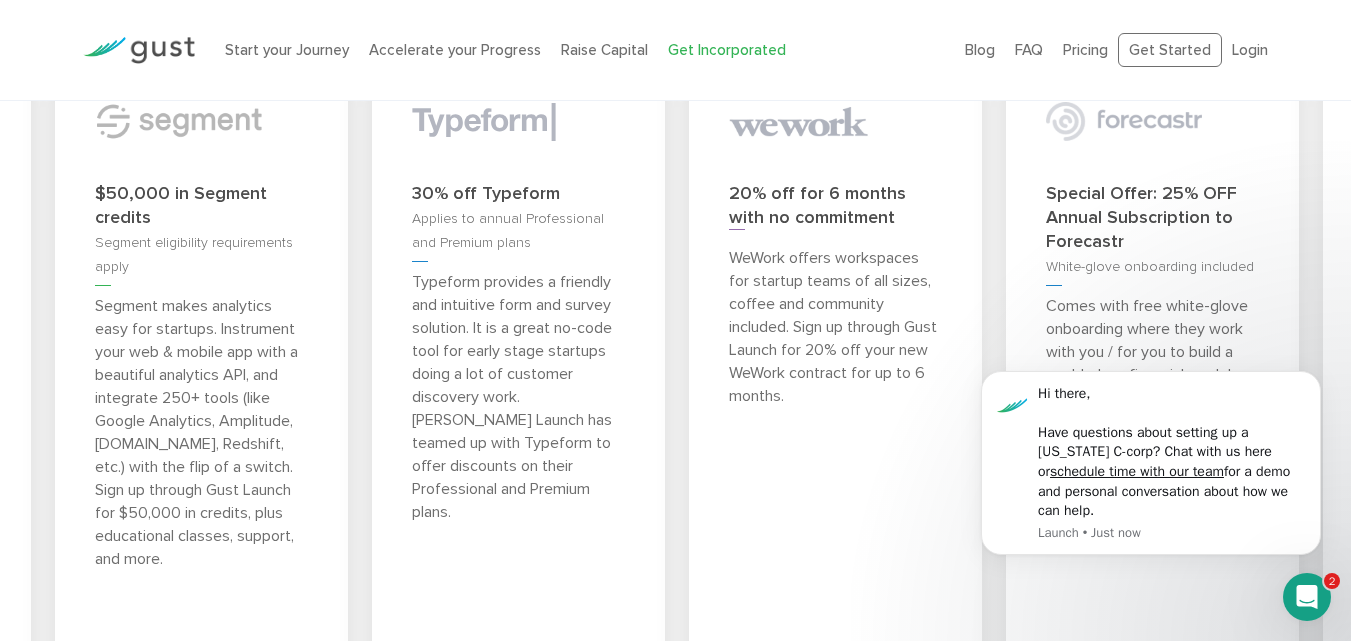 drag, startPoint x: 784, startPoint y: 275, endPoint x: 0, endPoint y: 203, distance: 787.2992 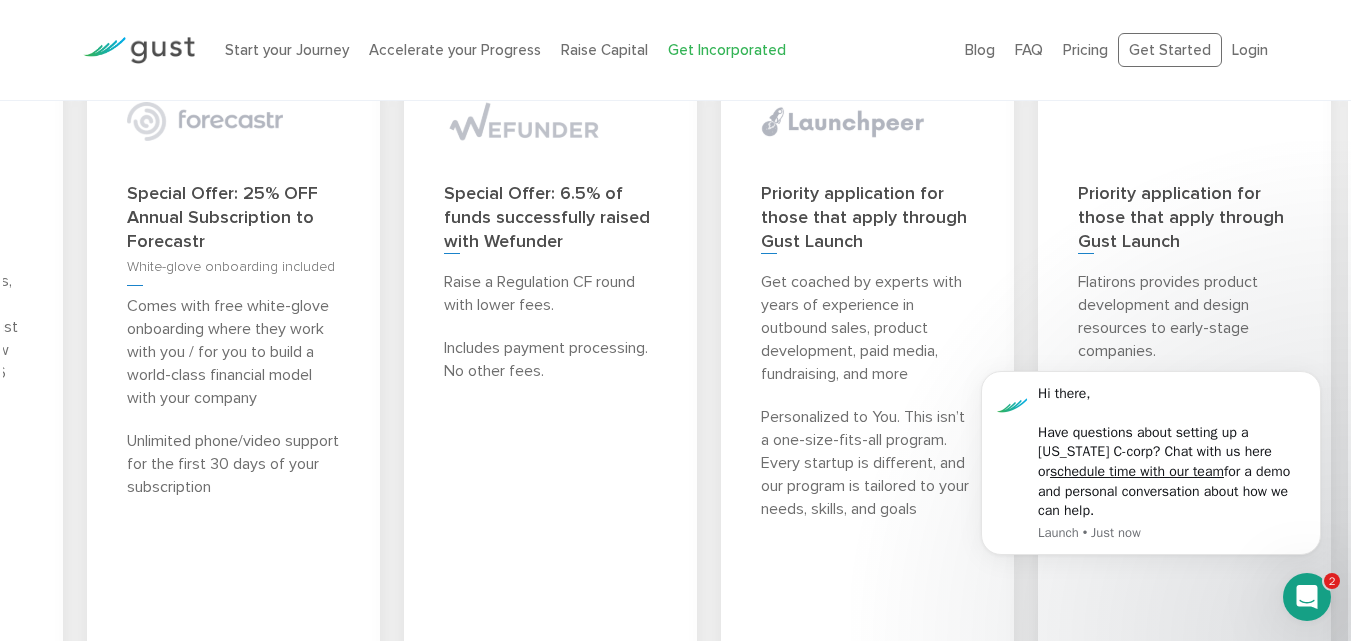 drag, startPoint x: 1153, startPoint y: 265, endPoint x: 208, endPoint y: 233, distance: 945.5416 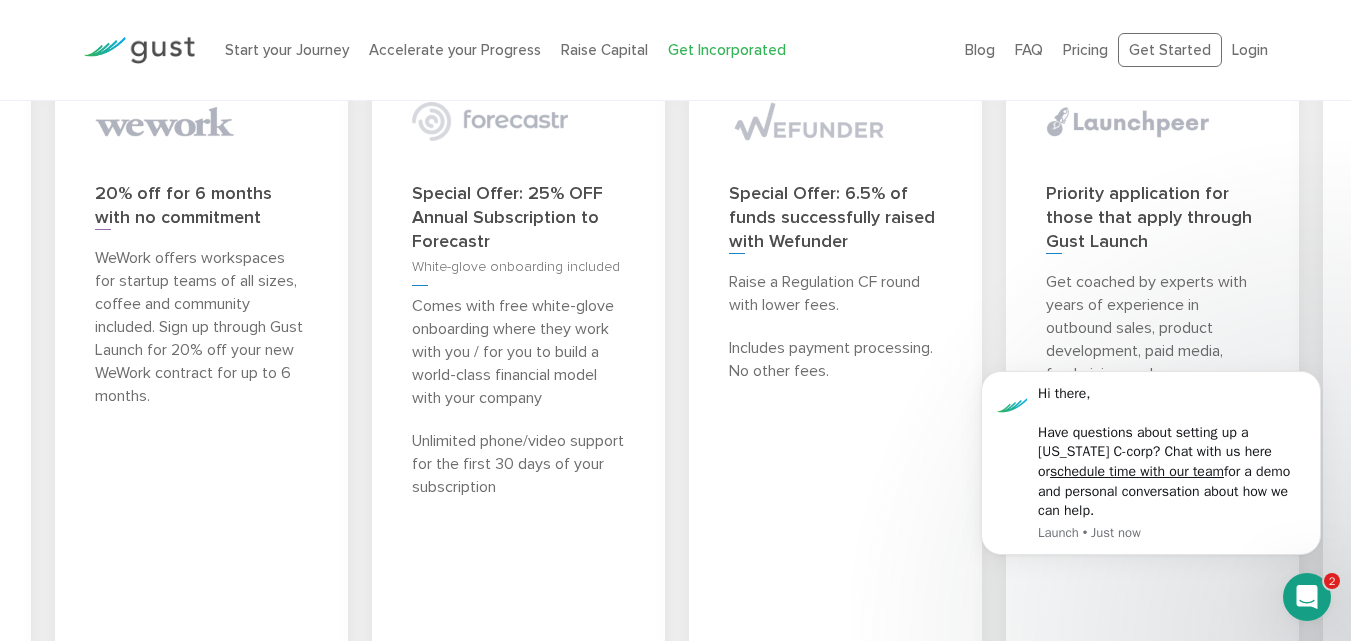drag, startPoint x: 1128, startPoint y: 253, endPoint x: 0, endPoint y: 284, distance: 1128.4259 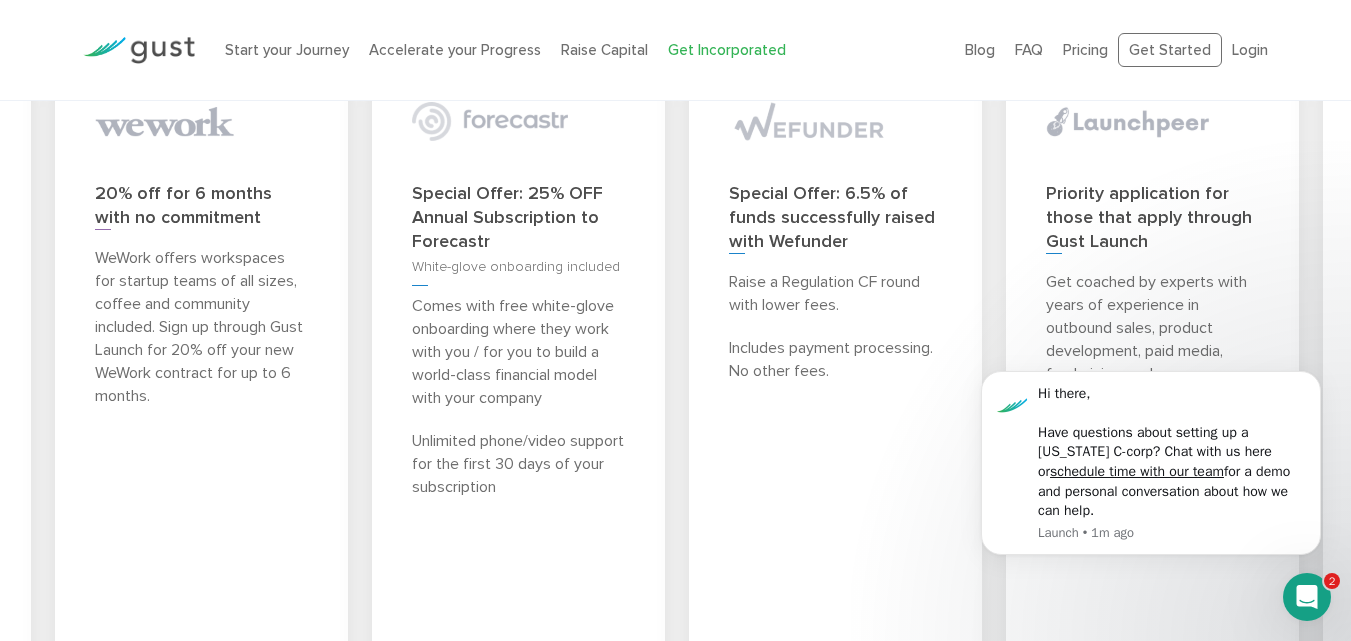 click on "Special Offer: 25% OFF Annual Subscription to Forecastr
White-glove onboarding included
Comes with free white-glove onboarding where they work with you / for you to build a world-class financial model with your company
Unlimited phone/video support for the first 30 days of your subscription" at bounding box center (518, 370) 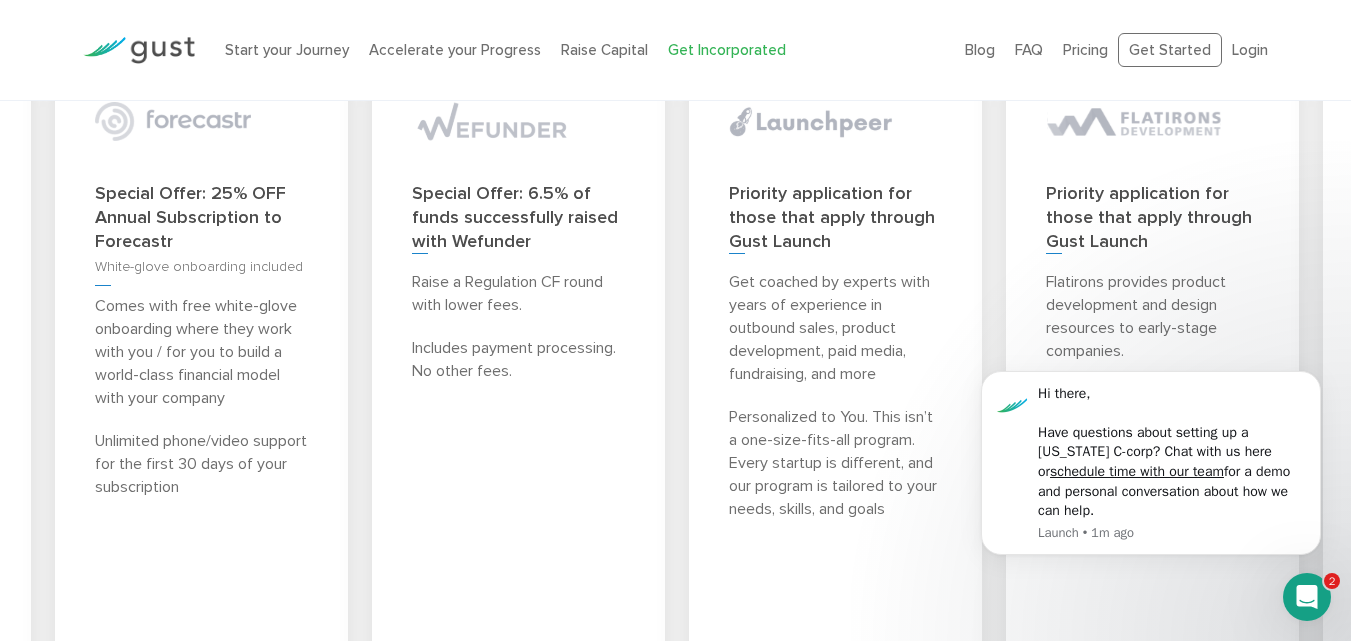 drag, startPoint x: 847, startPoint y: 477, endPoint x: 9, endPoint y: 413, distance: 840.44037 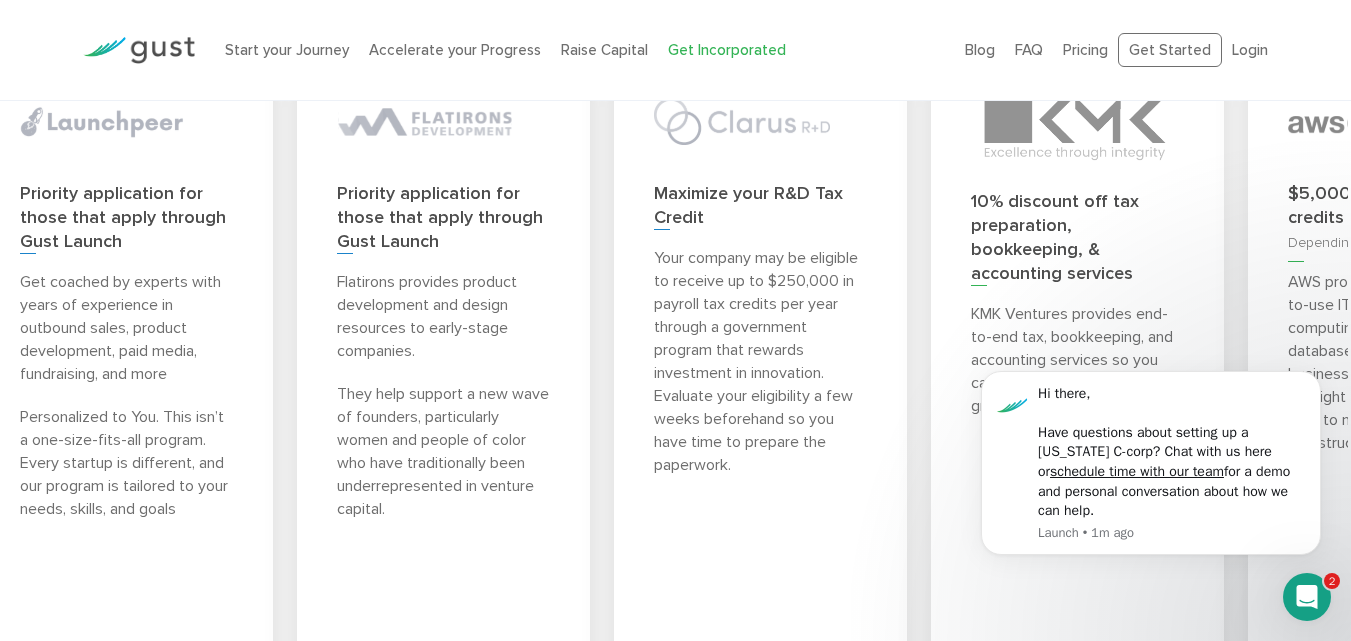 drag, startPoint x: 1191, startPoint y: 331, endPoint x: 482, endPoint y: 343, distance: 709.10156 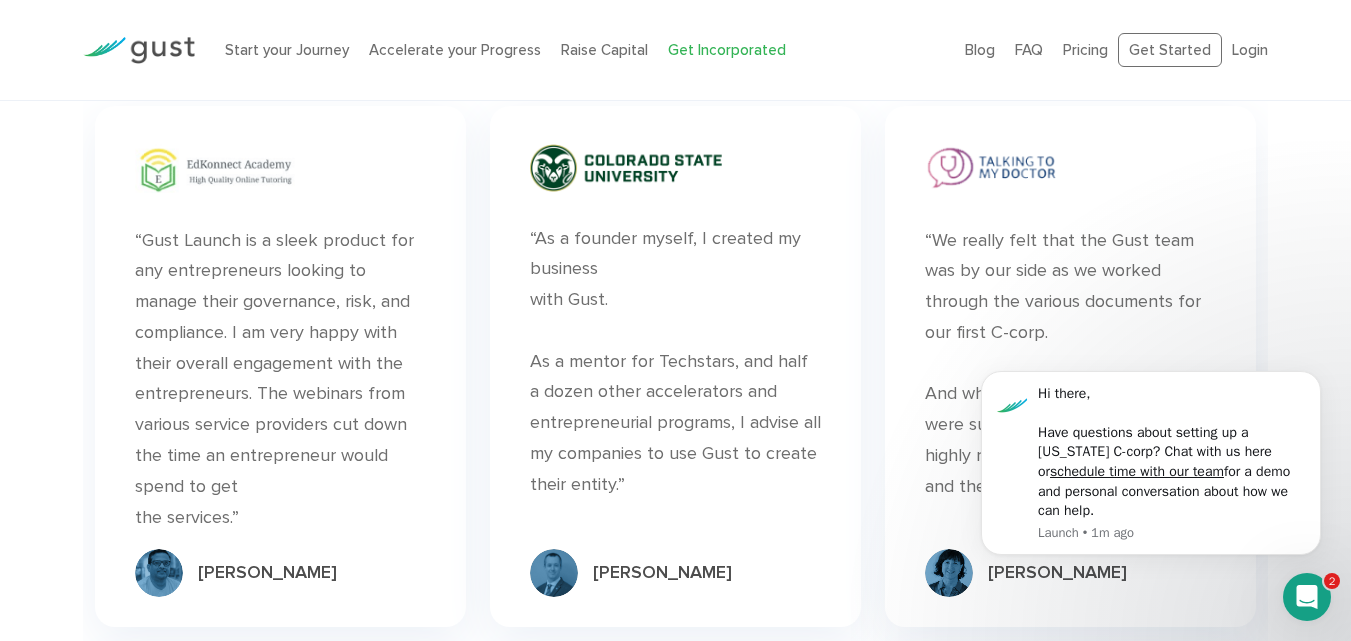 scroll, scrollTop: 9458, scrollLeft: 0, axis: vertical 